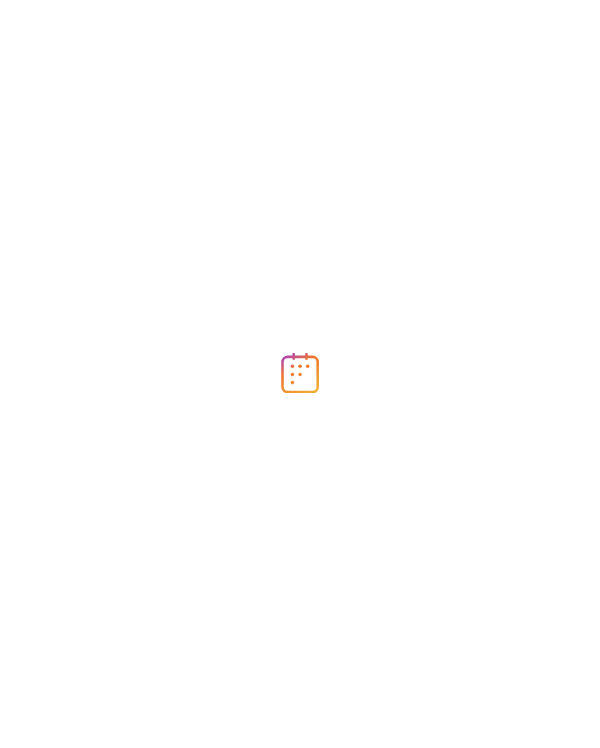scroll, scrollTop: 0, scrollLeft: 0, axis: both 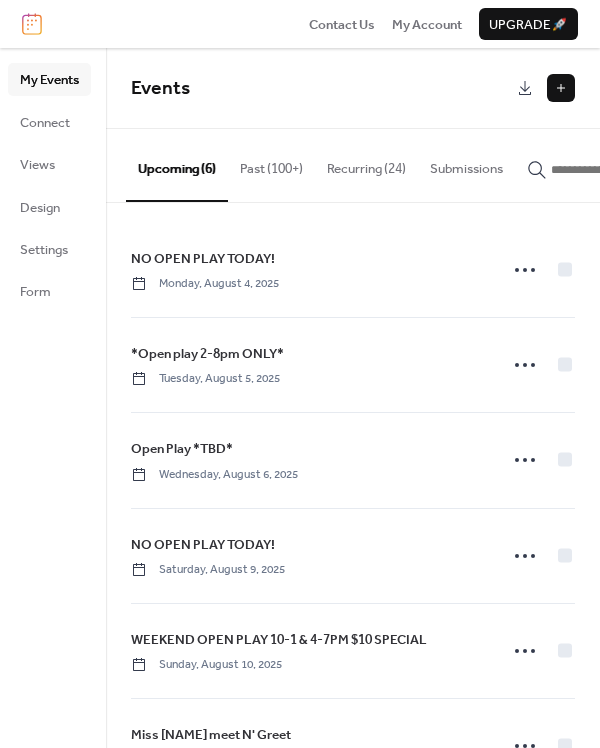 click on "Past (100+)" at bounding box center (271, 164) 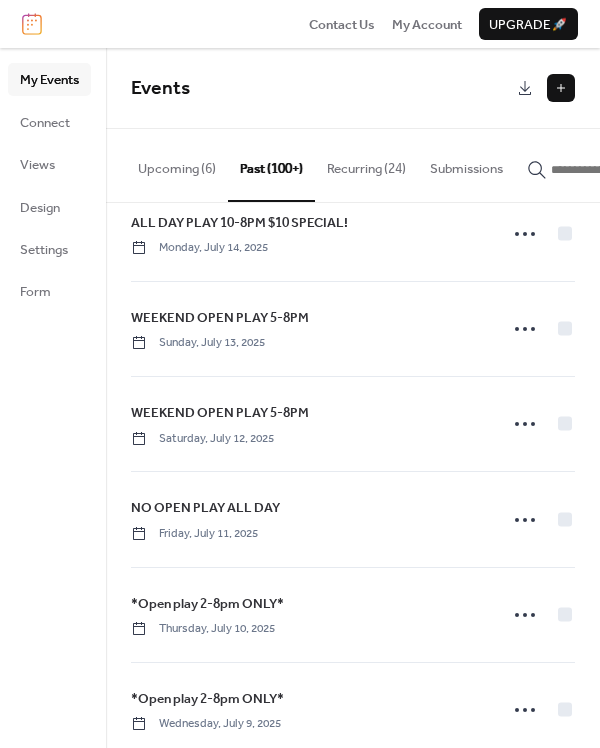 scroll, scrollTop: 2210, scrollLeft: 0, axis: vertical 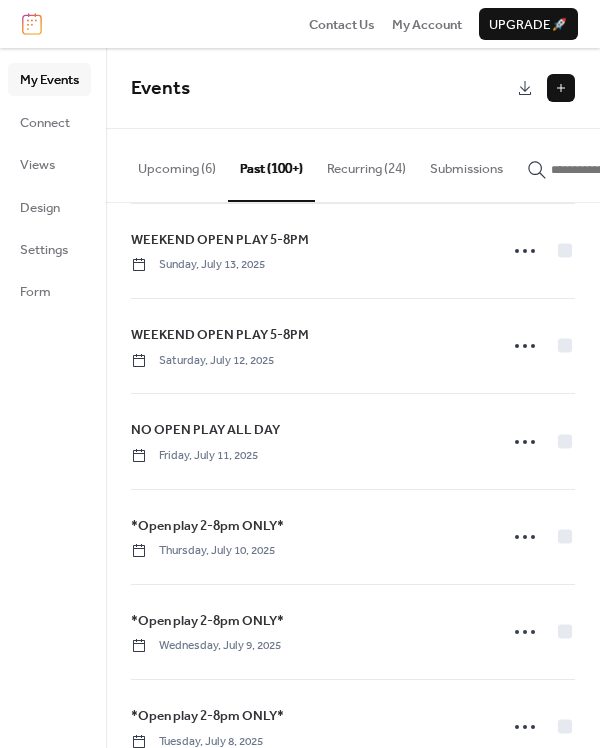 click on "Upcoming (6)" at bounding box center (177, 164) 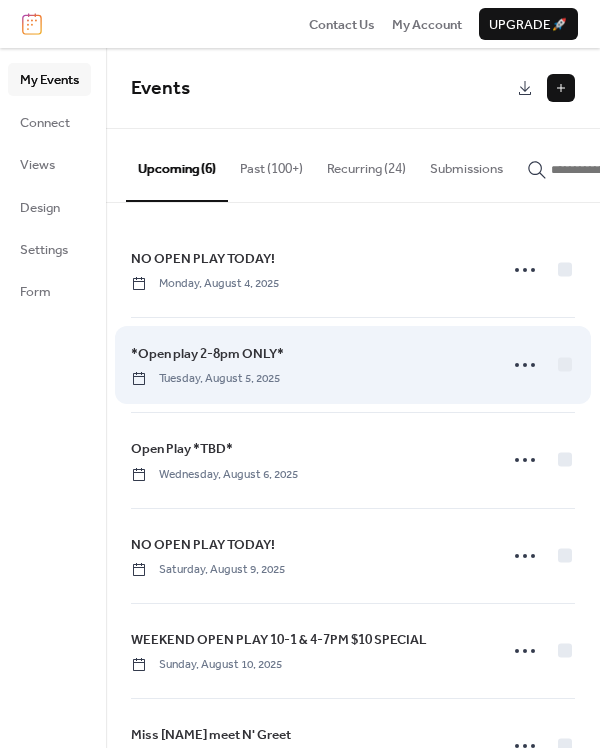 scroll, scrollTop: 68, scrollLeft: 0, axis: vertical 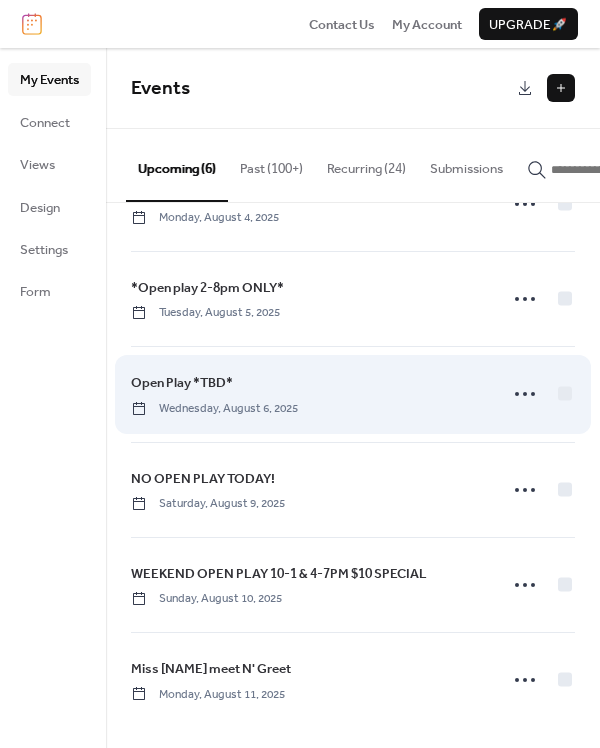 click on "Open Play *TBD*" at bounding box center [182, 383] 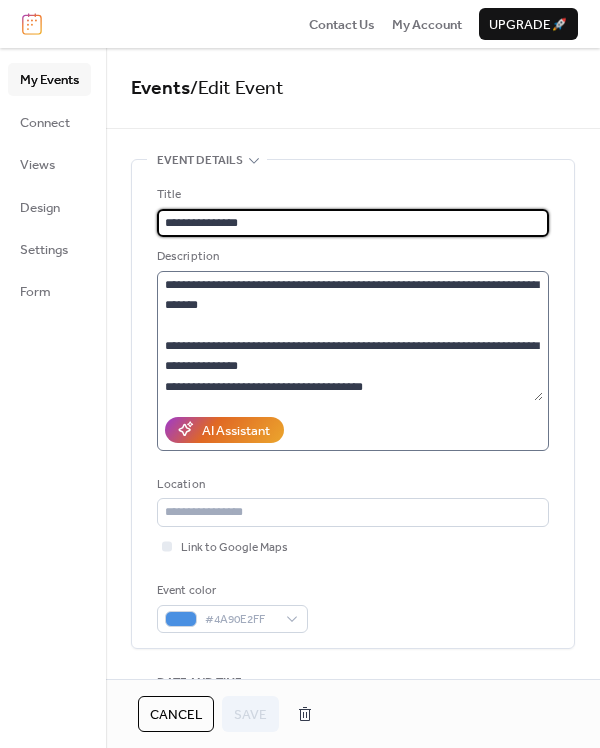 scroll, scrollTop: 40, scrollLeft: 0, axis: vertical 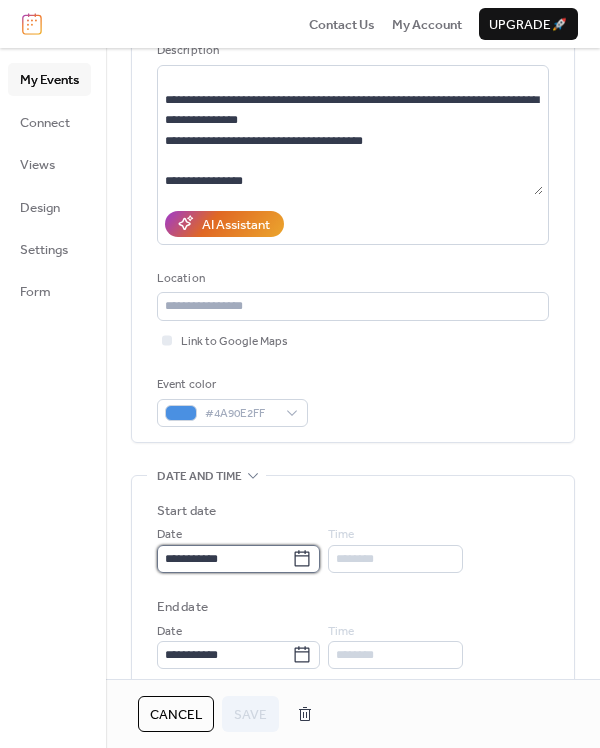 click on "**********" at bounding box center (224, 559) 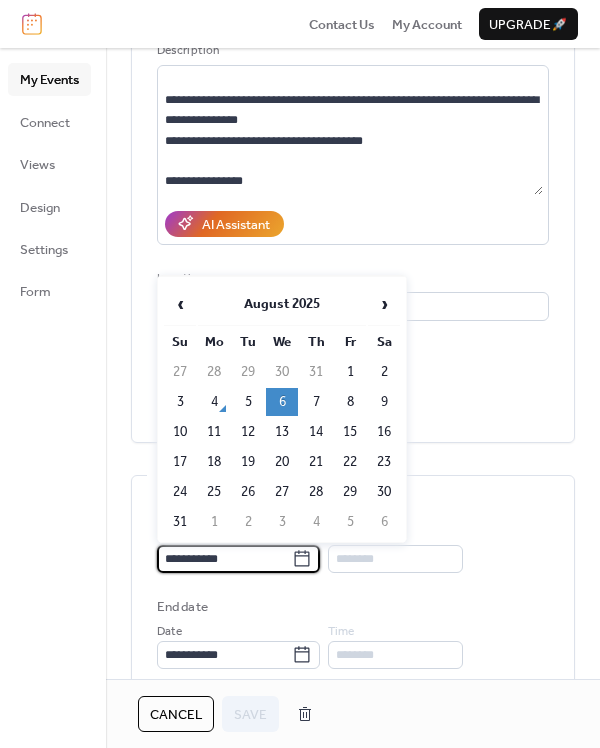 click on "7" at bounding box center (316, 402) 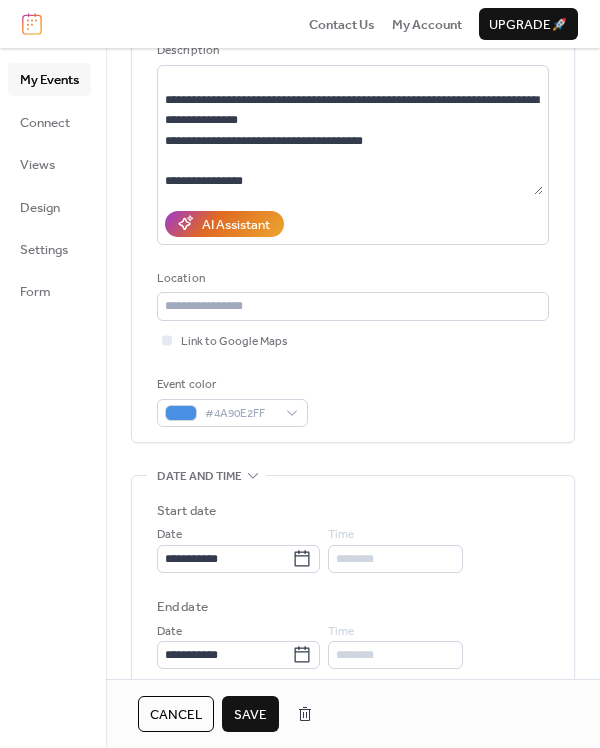 click on "Save" at bounding box center (250, 715) 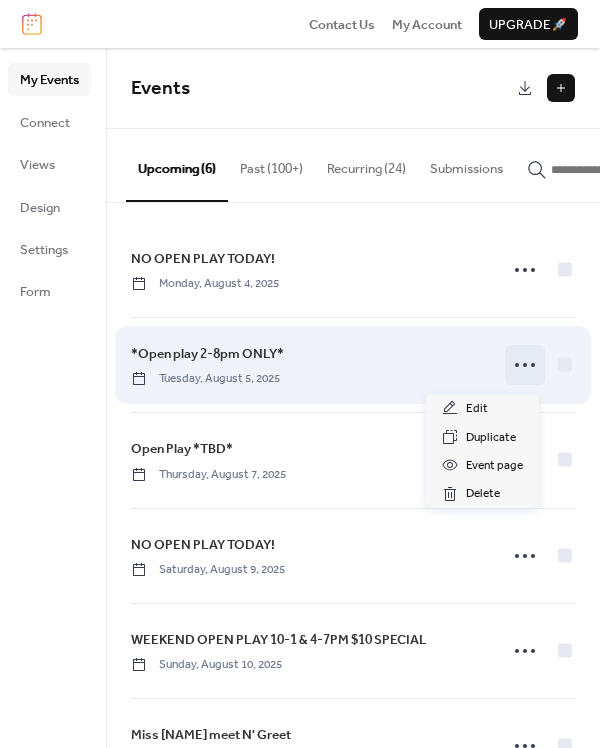 click 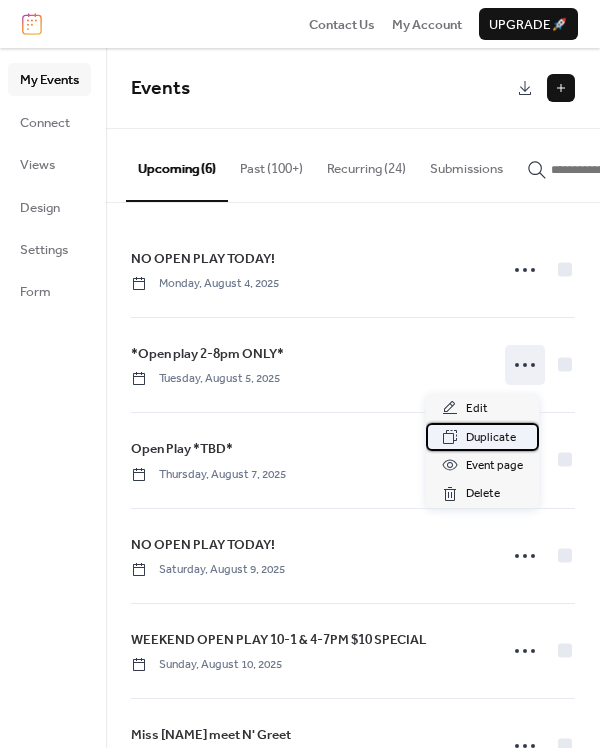 click on "Duplicate" at bounding box center (491, 438) 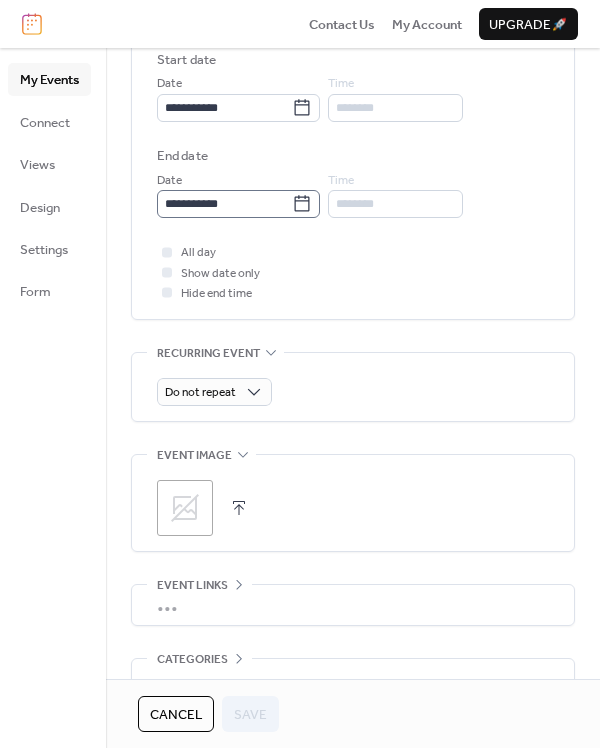 scroll, scrollTop: 632, scrollLeft: 0, axis: vertical 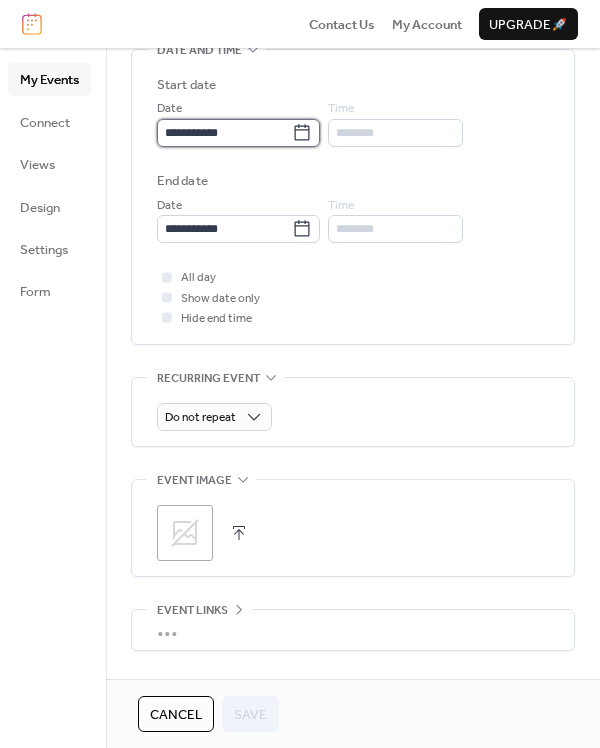 click on "**********" at bounding box center (224, 133) 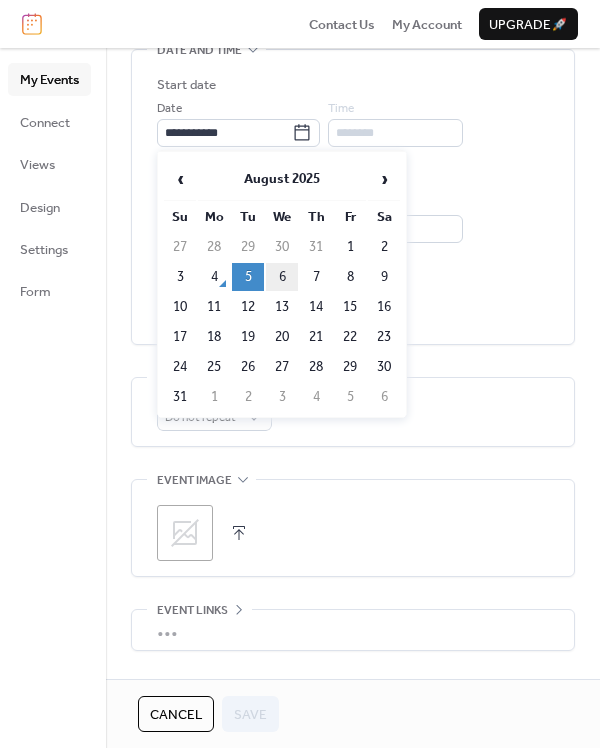 click on "6" at bounding box center [282, 277] 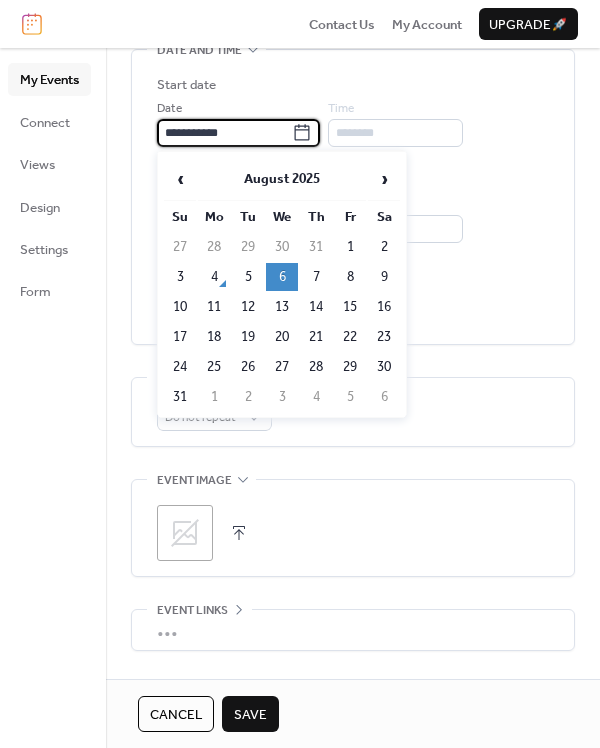 click on "**********" at bounding box center (224, 133) 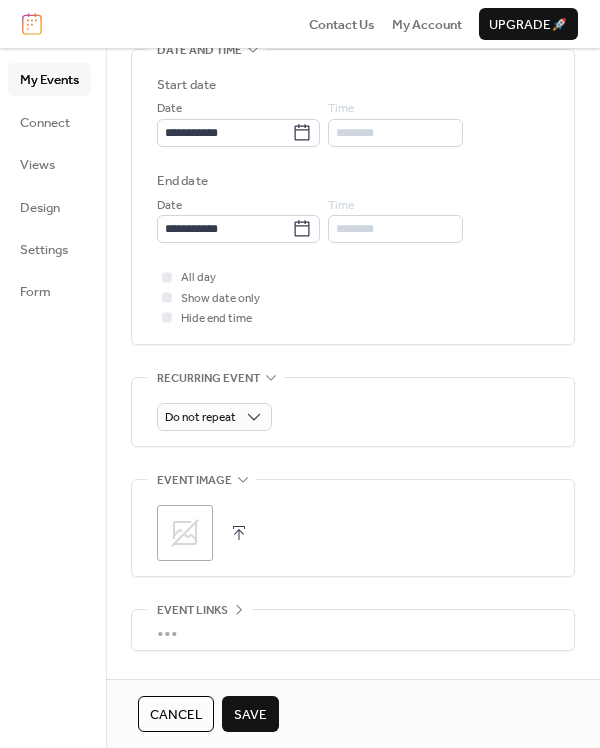 click on "Save" at bounding box center (250, 715) 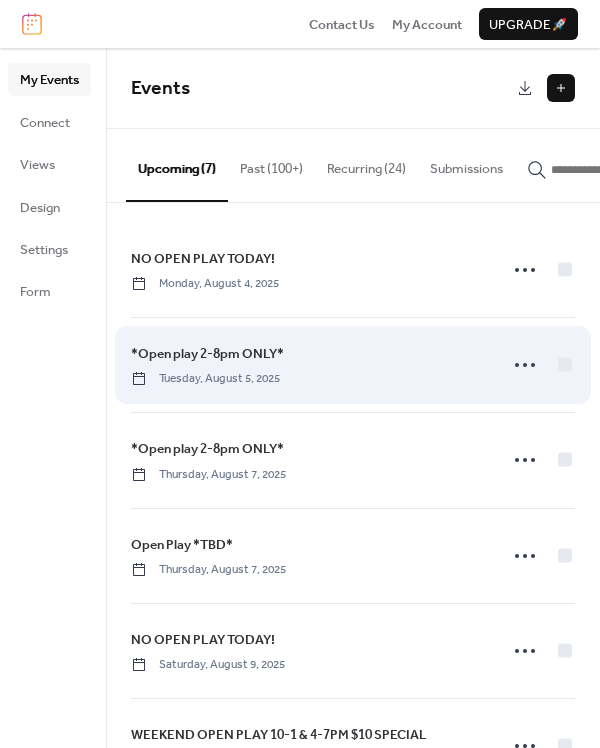 scroll, scrollTop: 164, scrollLeft: 0, axis: vertical 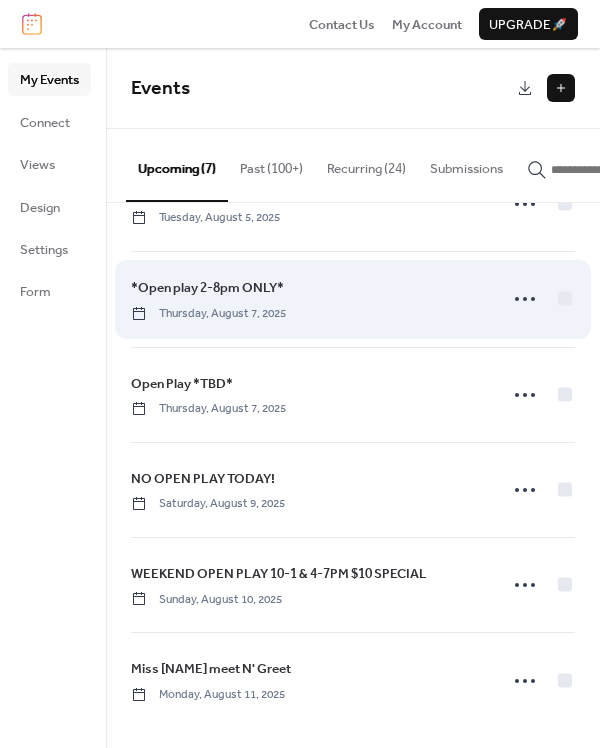 click on "*Open play 2-8pm ONLY*" at bounding box center (207, 288) 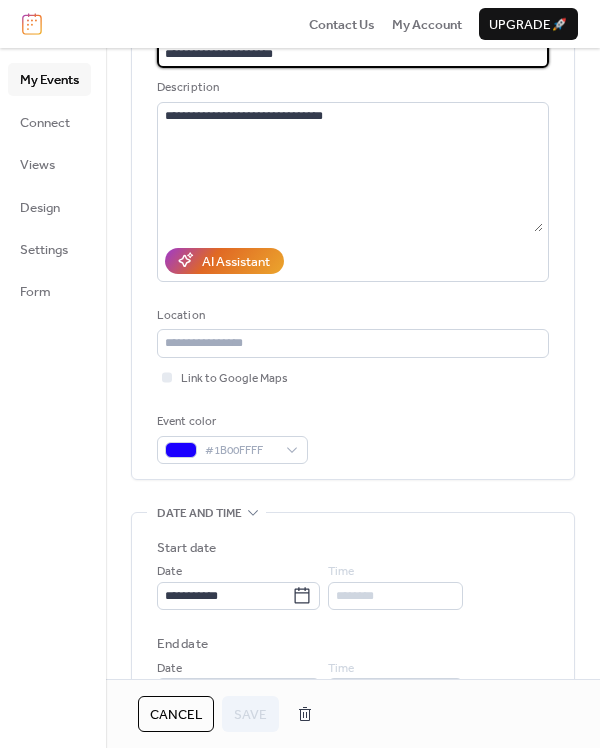 scroll, scrollTop: 217, scrollLeft: 0, axis: vertical 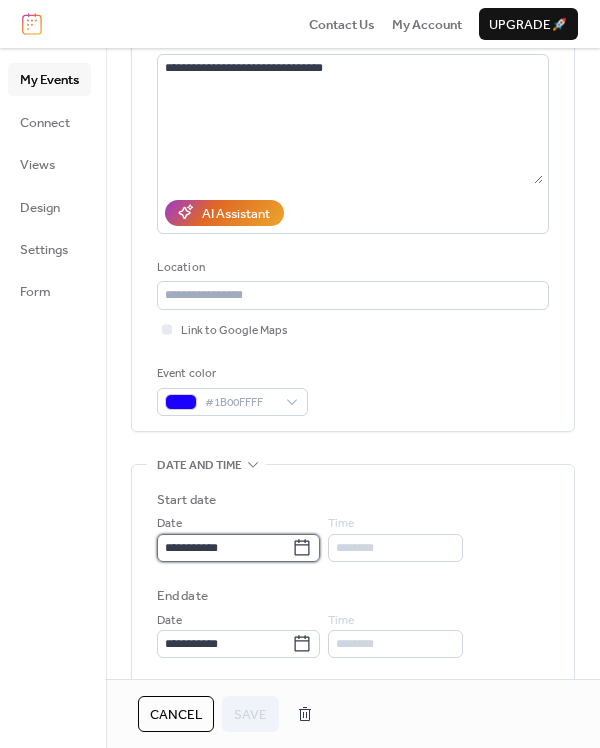click on "**********" at bounding box center (224, 548) 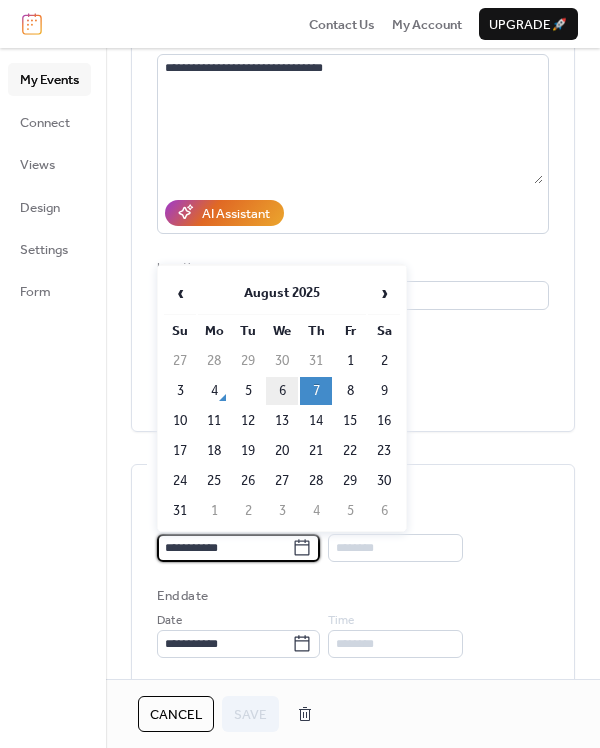 click on "6" at bounding box center [282, 391] 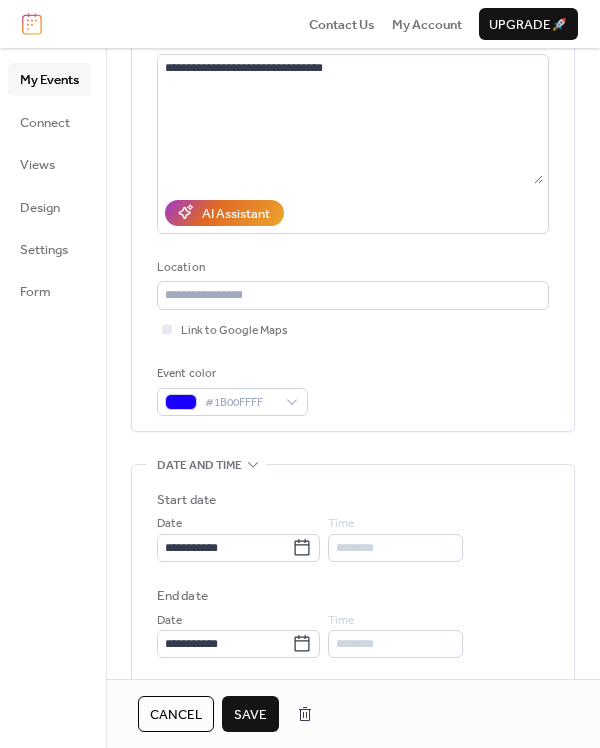 click on "Save" at bounding box center (250, 715) 